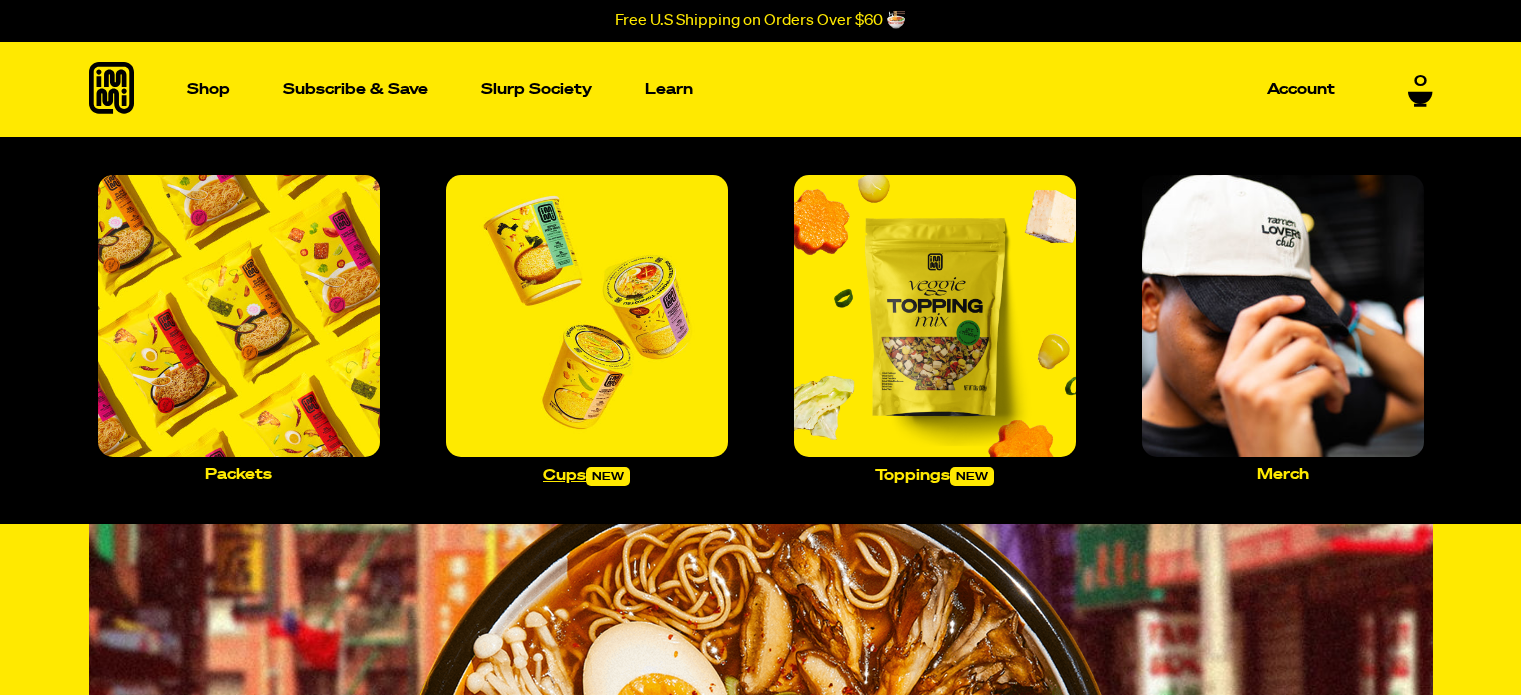 scroll, scrollTop: 0, scrollLeft: 0, axis: both 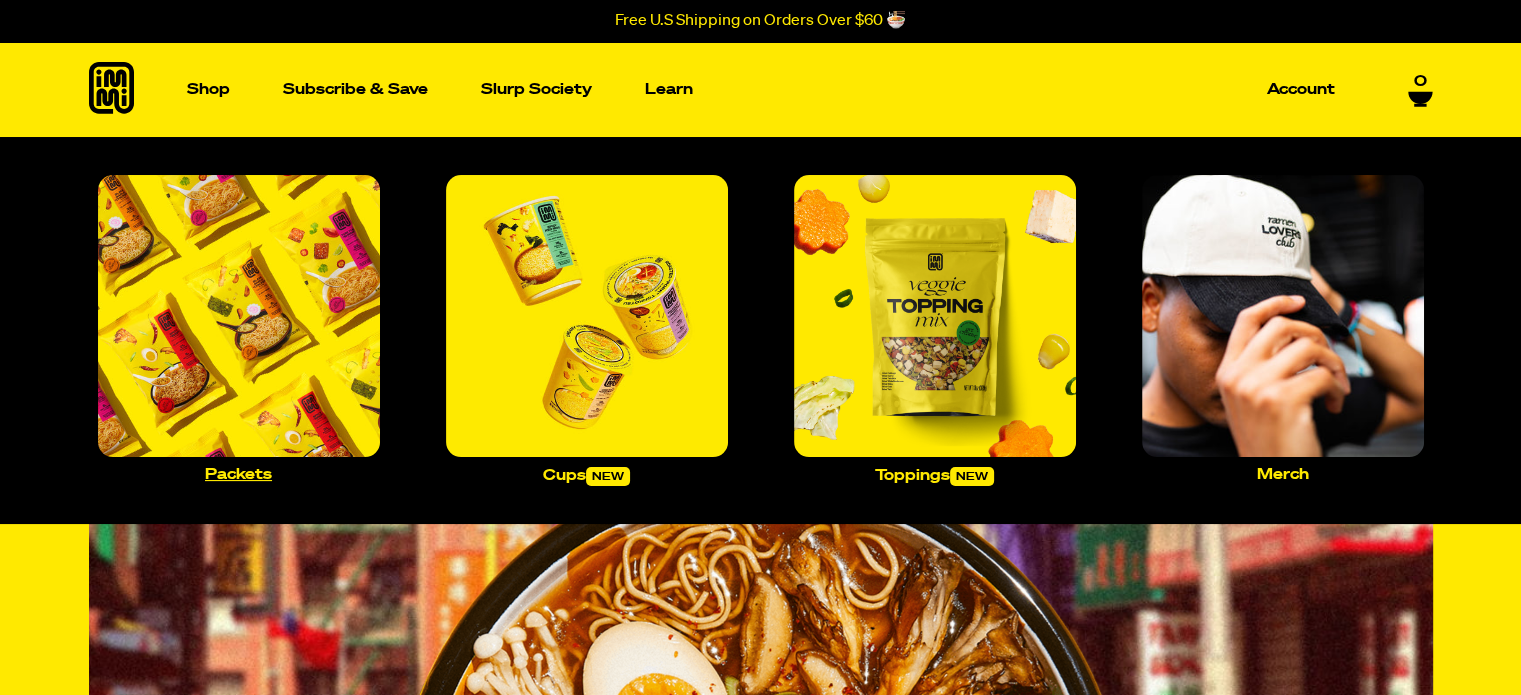 click at bounding box center [239, 316] 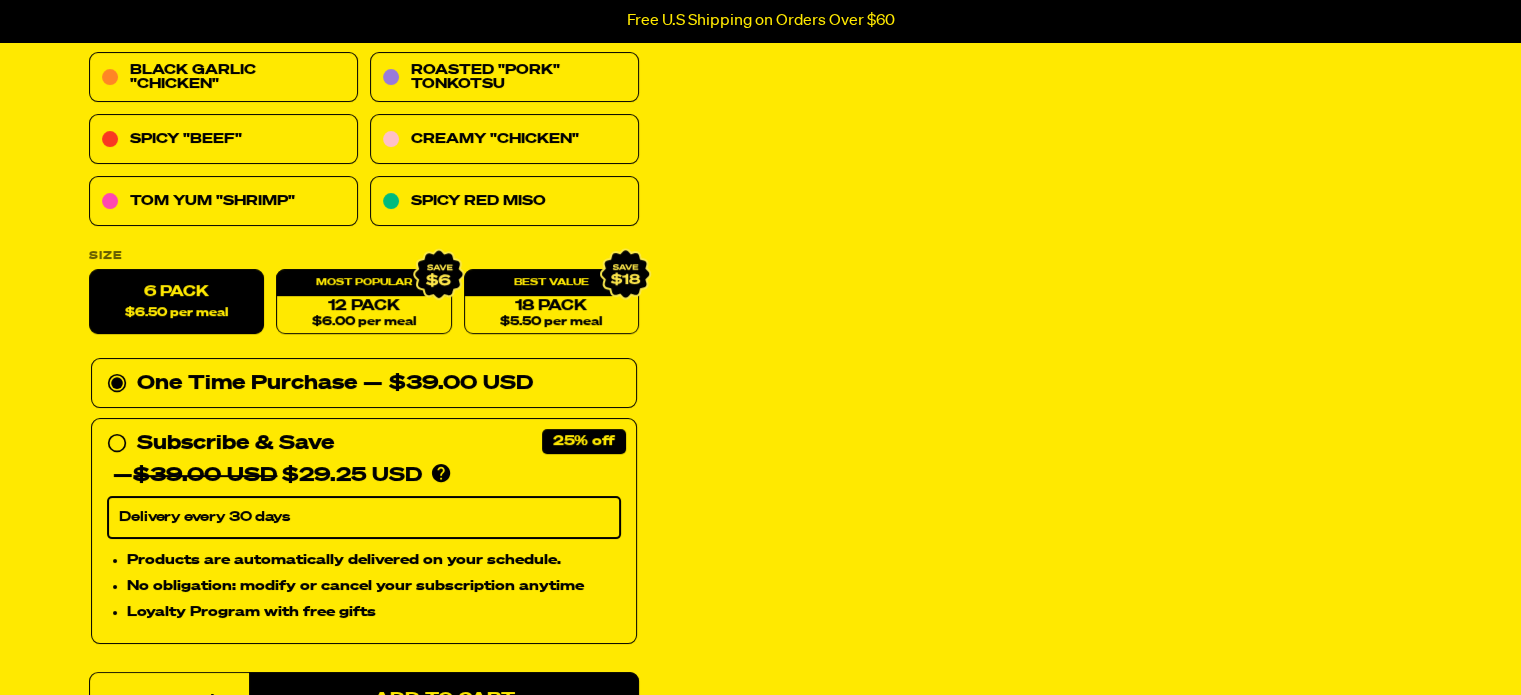 scroll, scrollTop: 400, scrollLeft: 0, axis: vertical 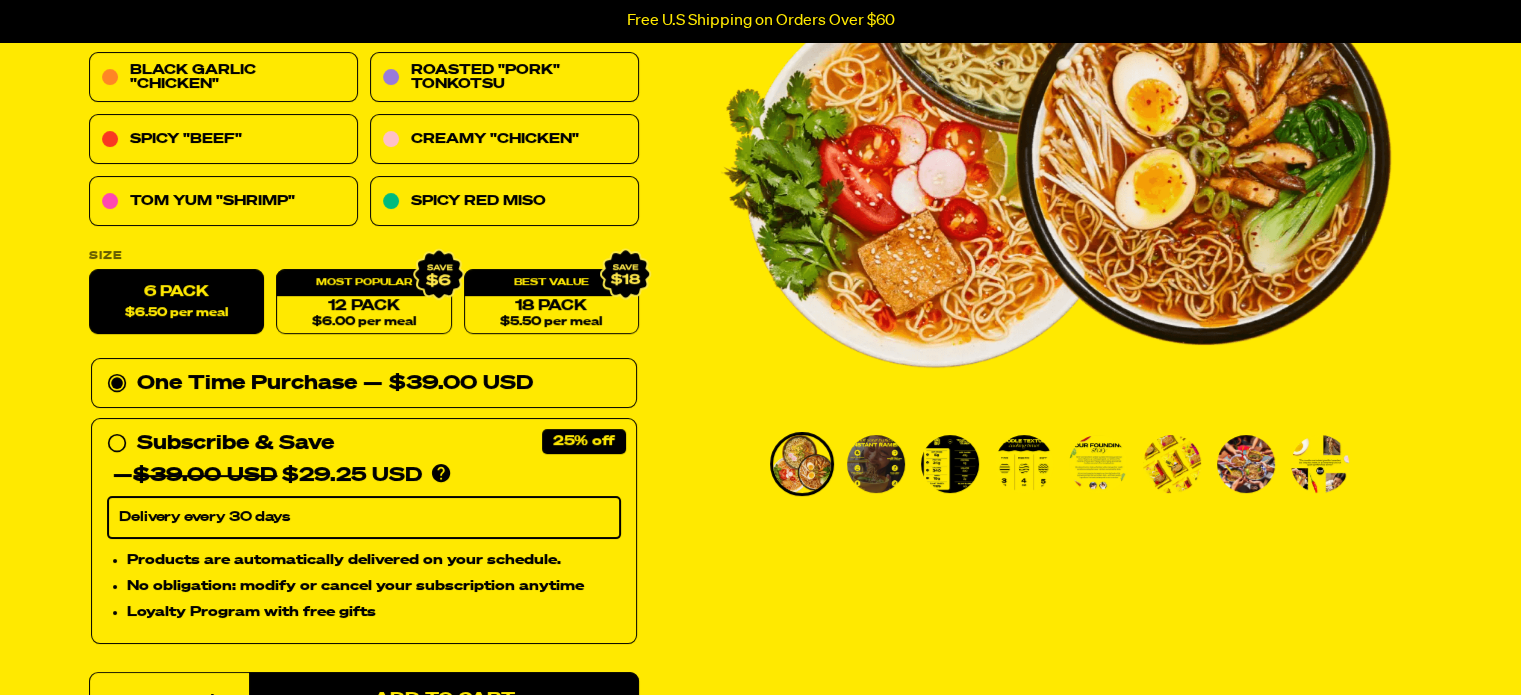 drag, startPoint x: 876, startPoint y: 431, endPoint x: 849, endPoint y: 423, distance: 28.160255 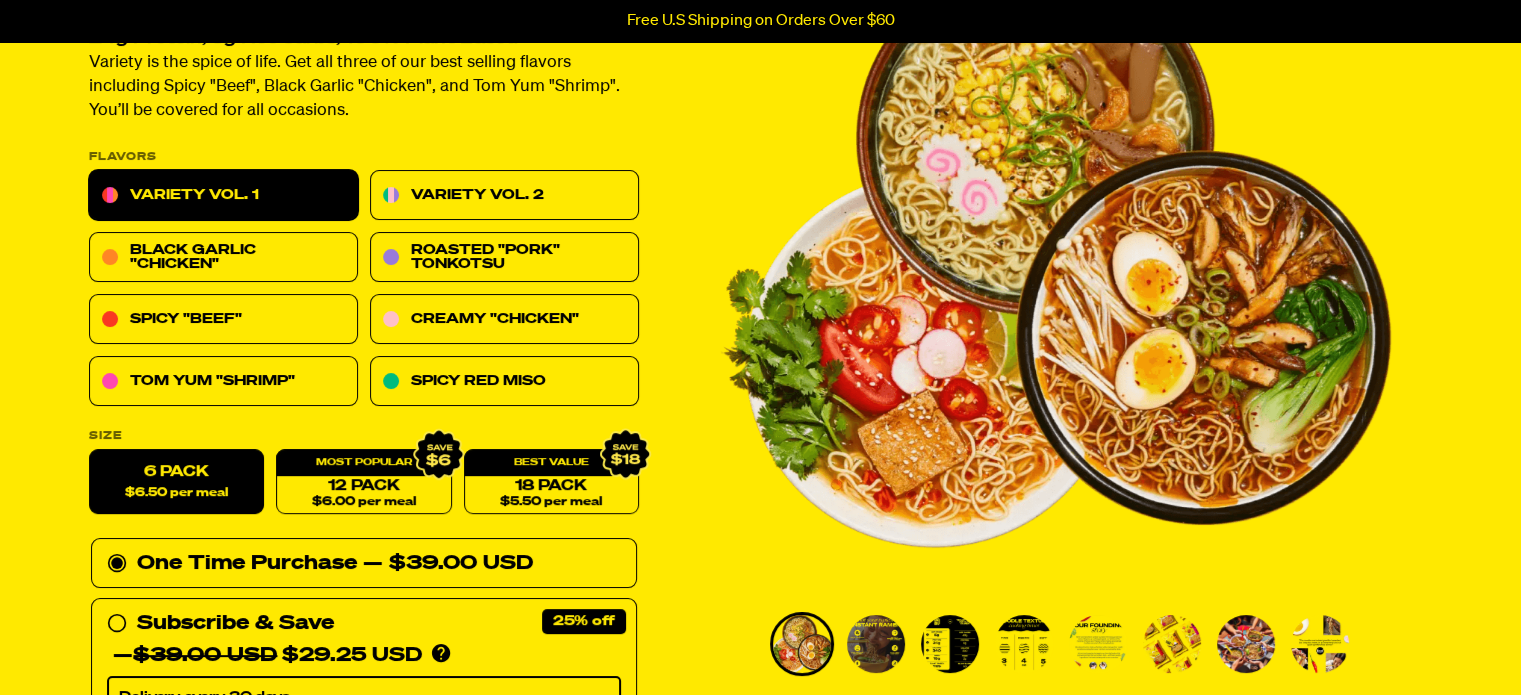 scroll, scrollTop: 100, scrollLeft: 0, axis: vertical 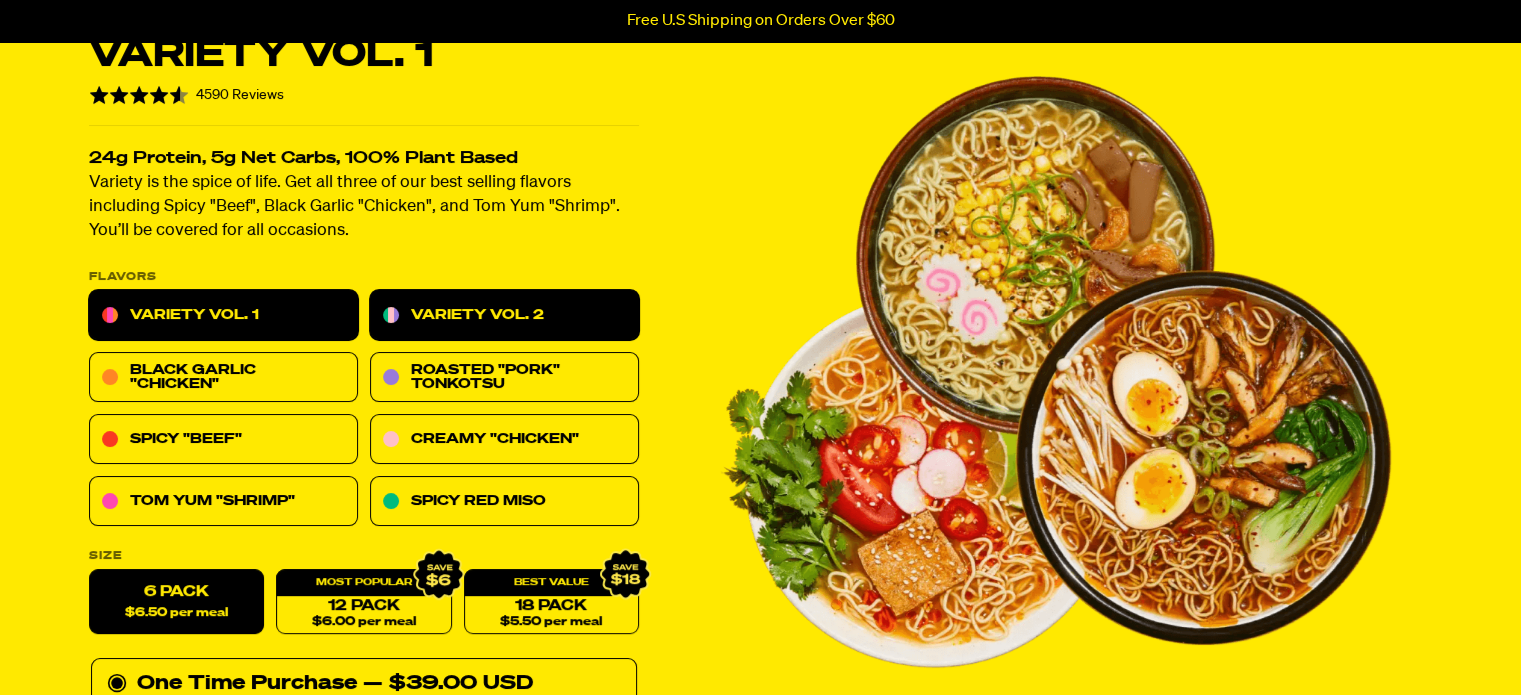 click on "Variety Vol. 2" at bounding box center [504, 316] 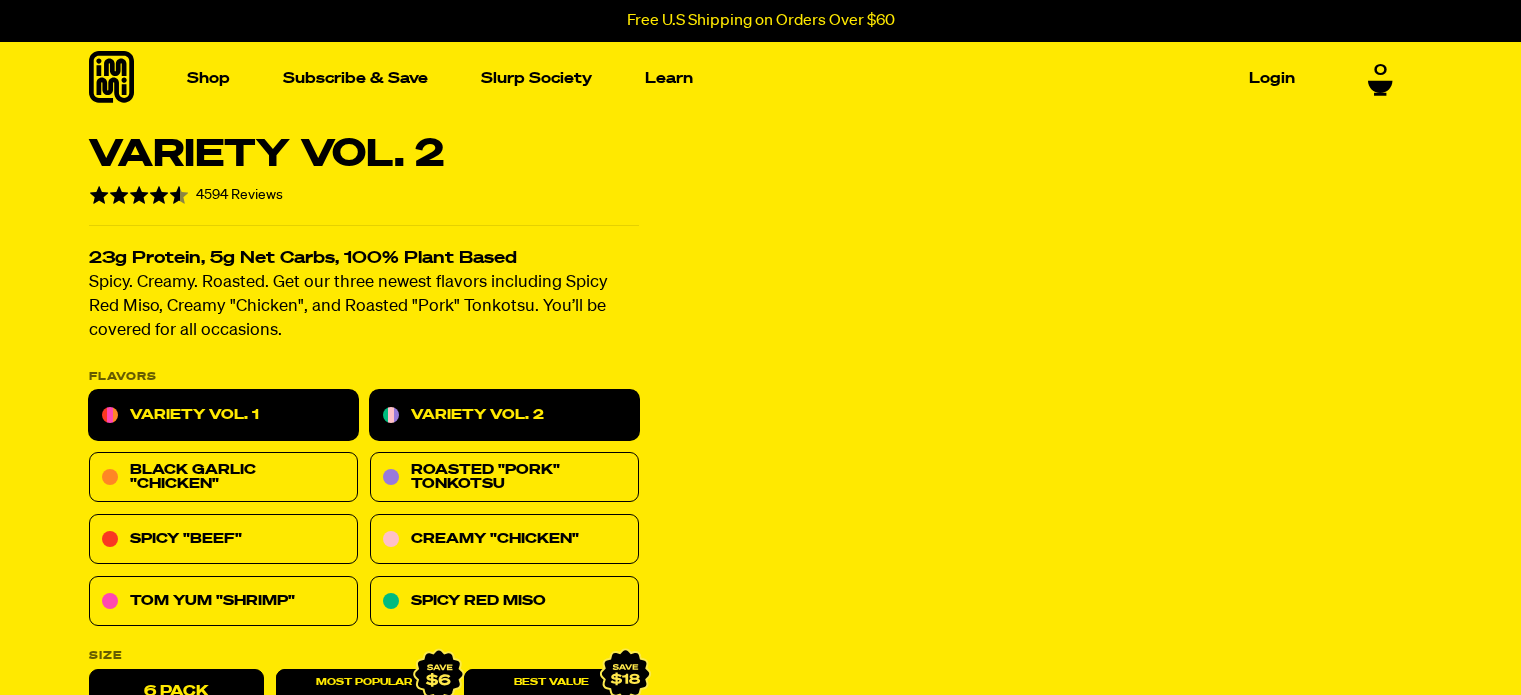 scroll, scrollTop: 0, scrollLeft: 0, axis: both 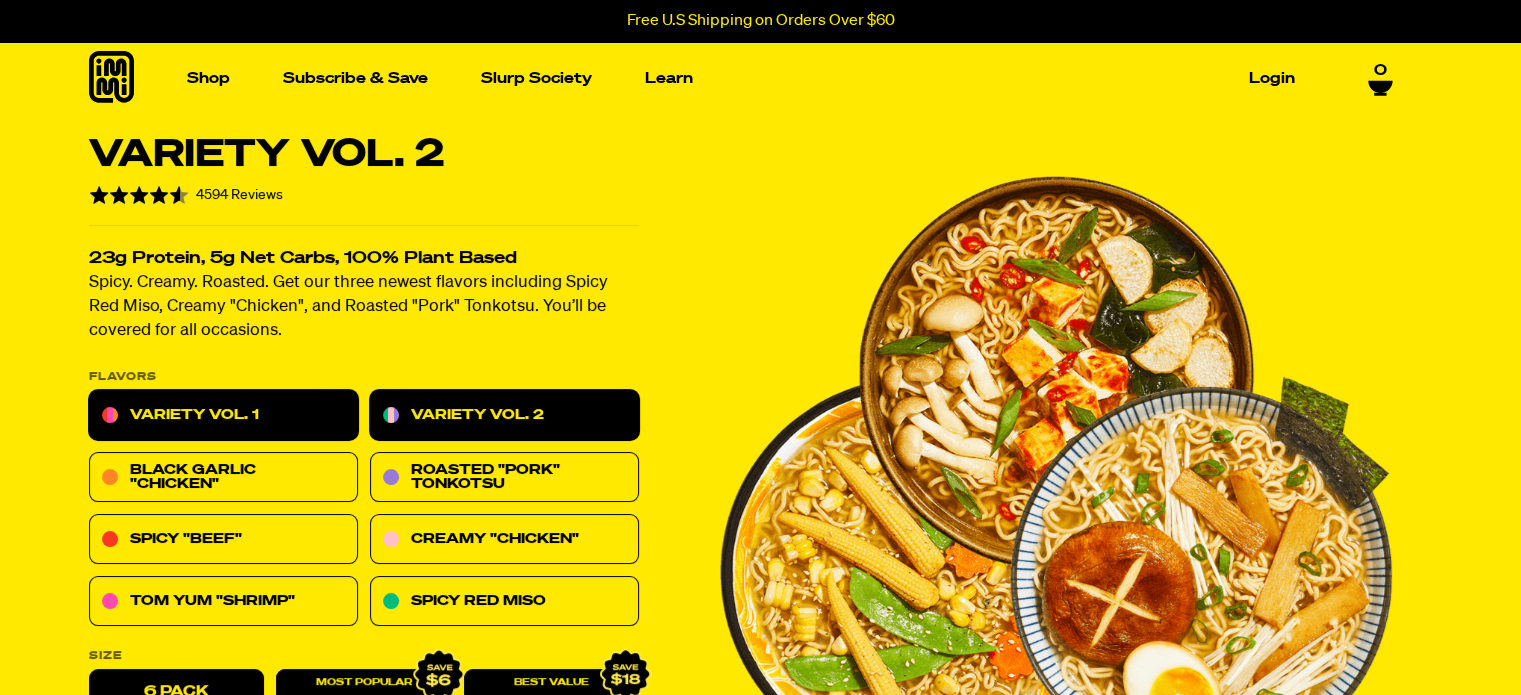 click on "Variety Vol. 1" at bounding box center (223, 416) 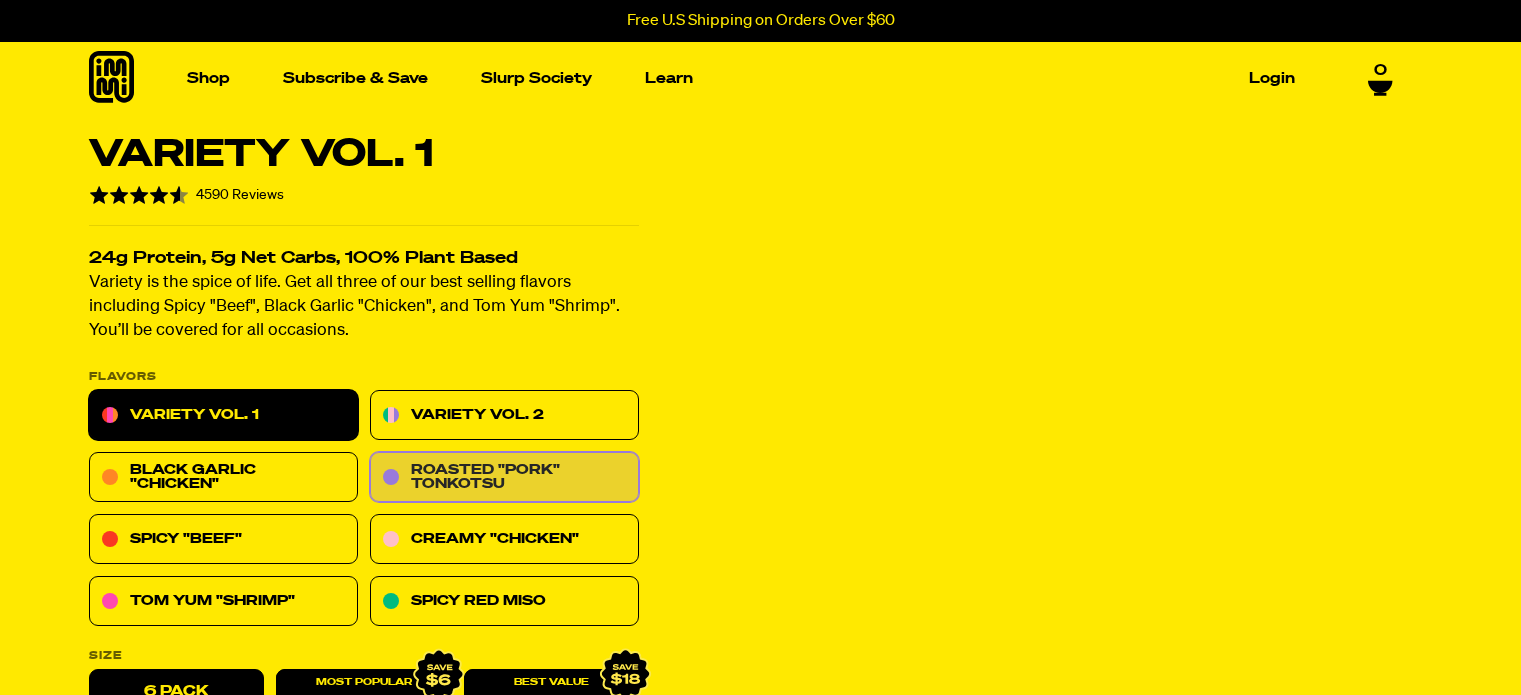 scroll, scrollTop: 0, scrollLeft: 0, axis: both 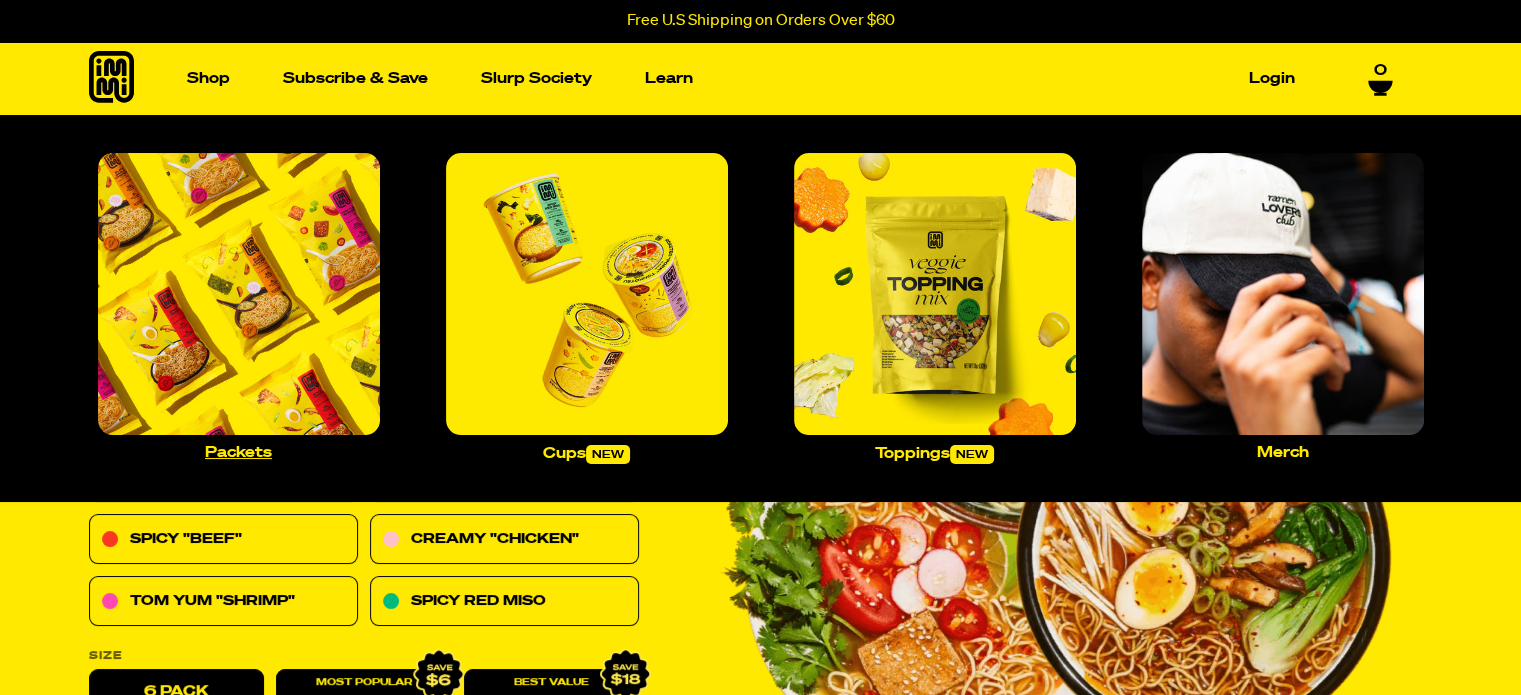 click at bounding box center [239, 294] 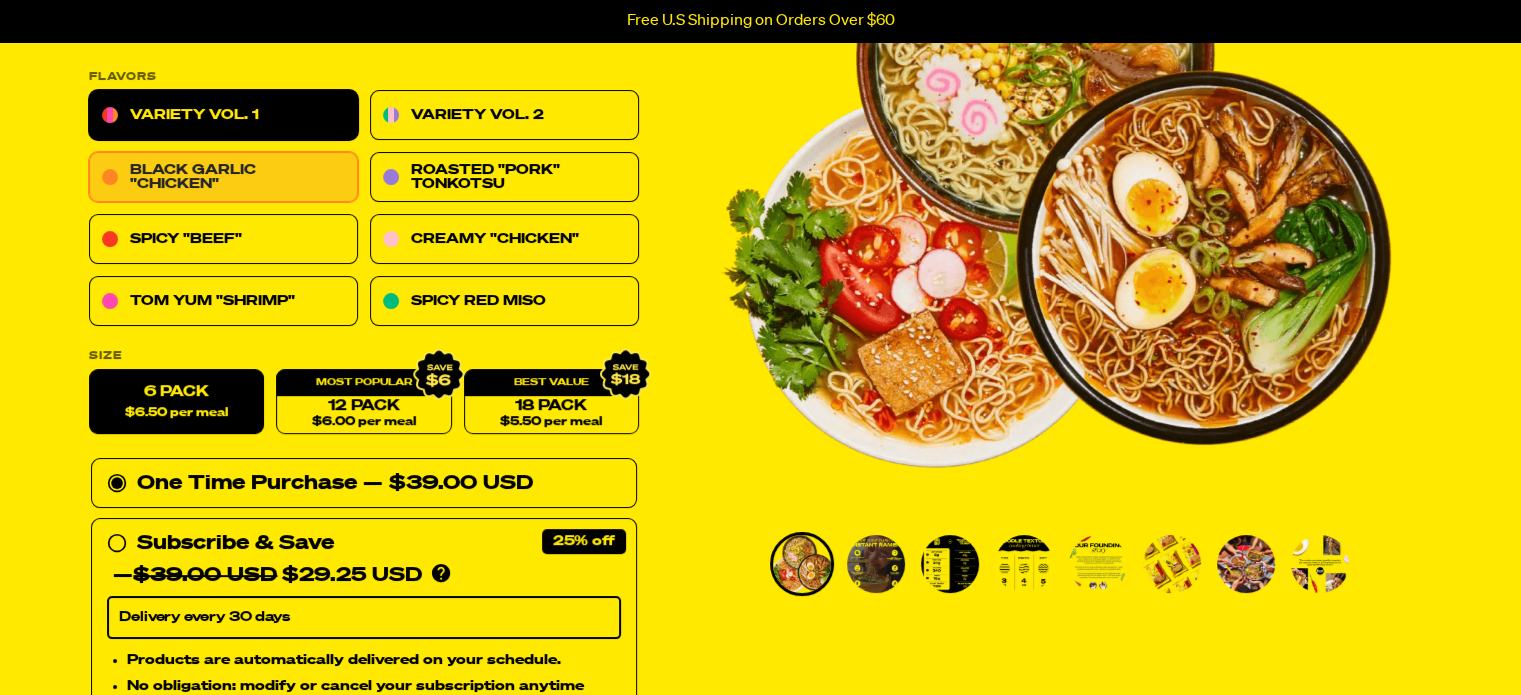 scroll, scrollTop: 300, scrollLeft: 0, axis: vertical 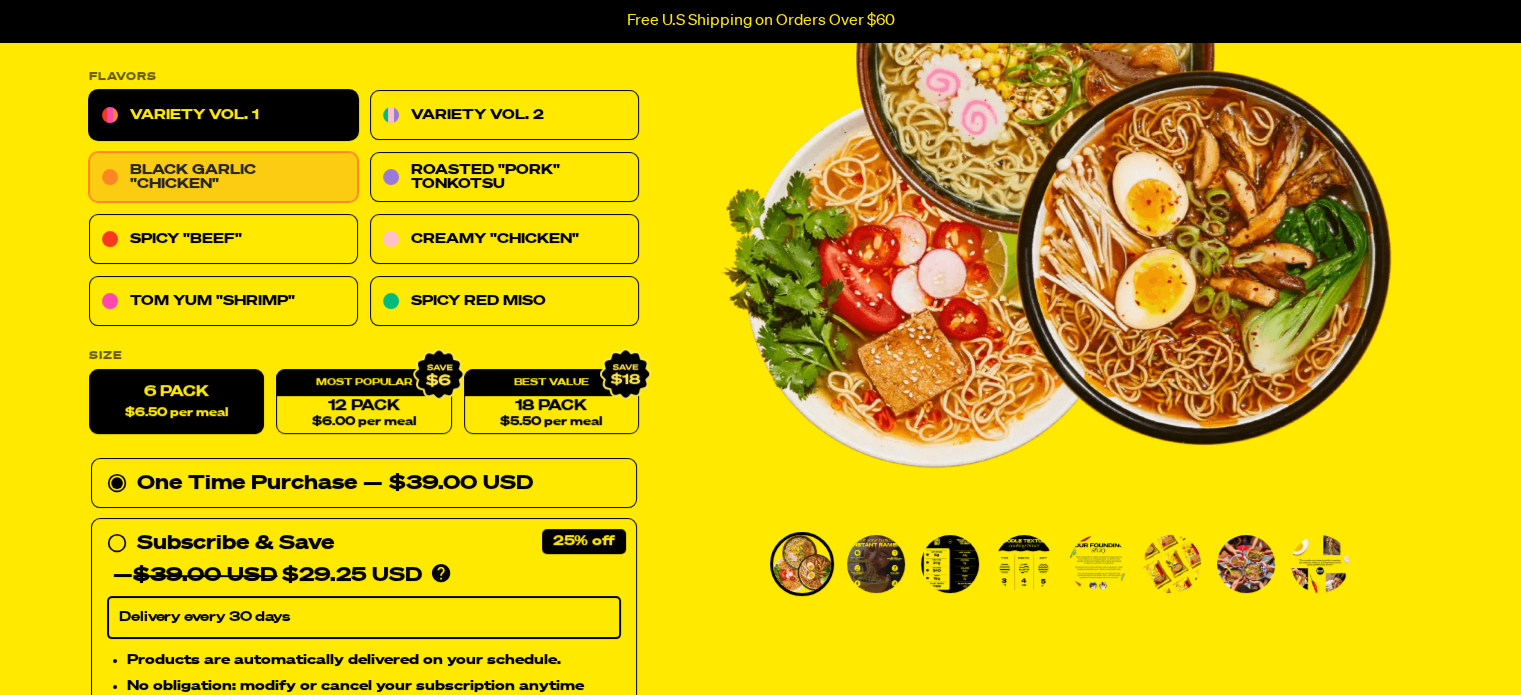 click on "Black Garlic "Chicken"" at bounding box center [223, 178] 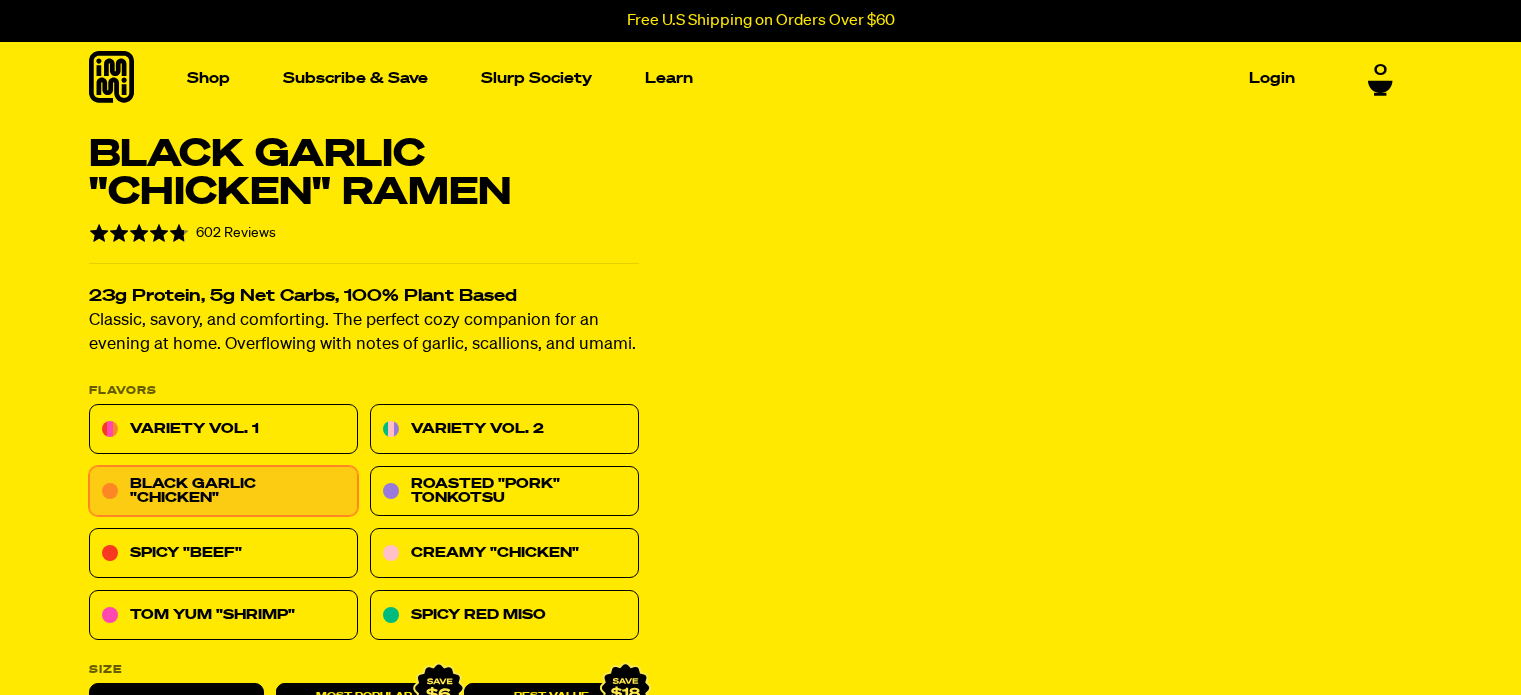 scroll, scrollTop: 300, scrollLeft: 0, axis: vertical 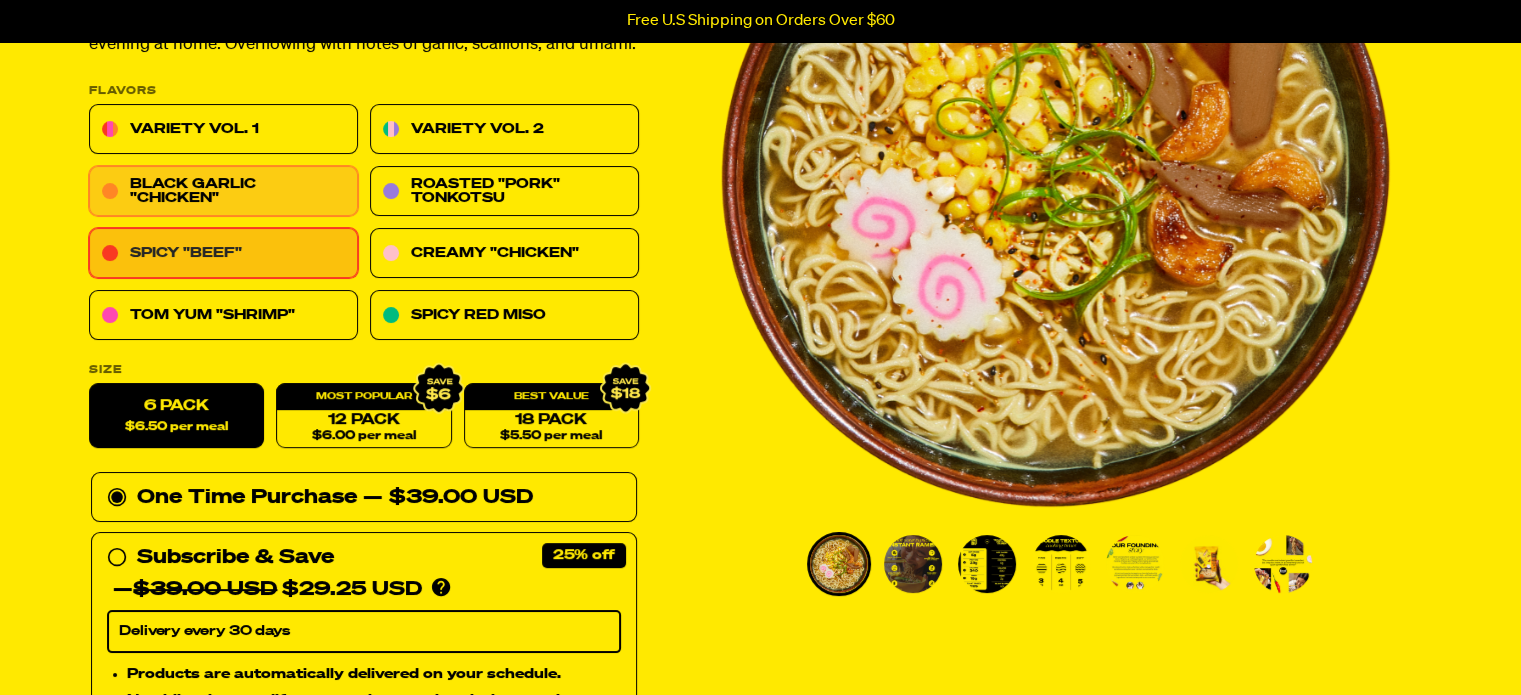 click on "Spicy "Beef"" at bounding box center (223, 254) 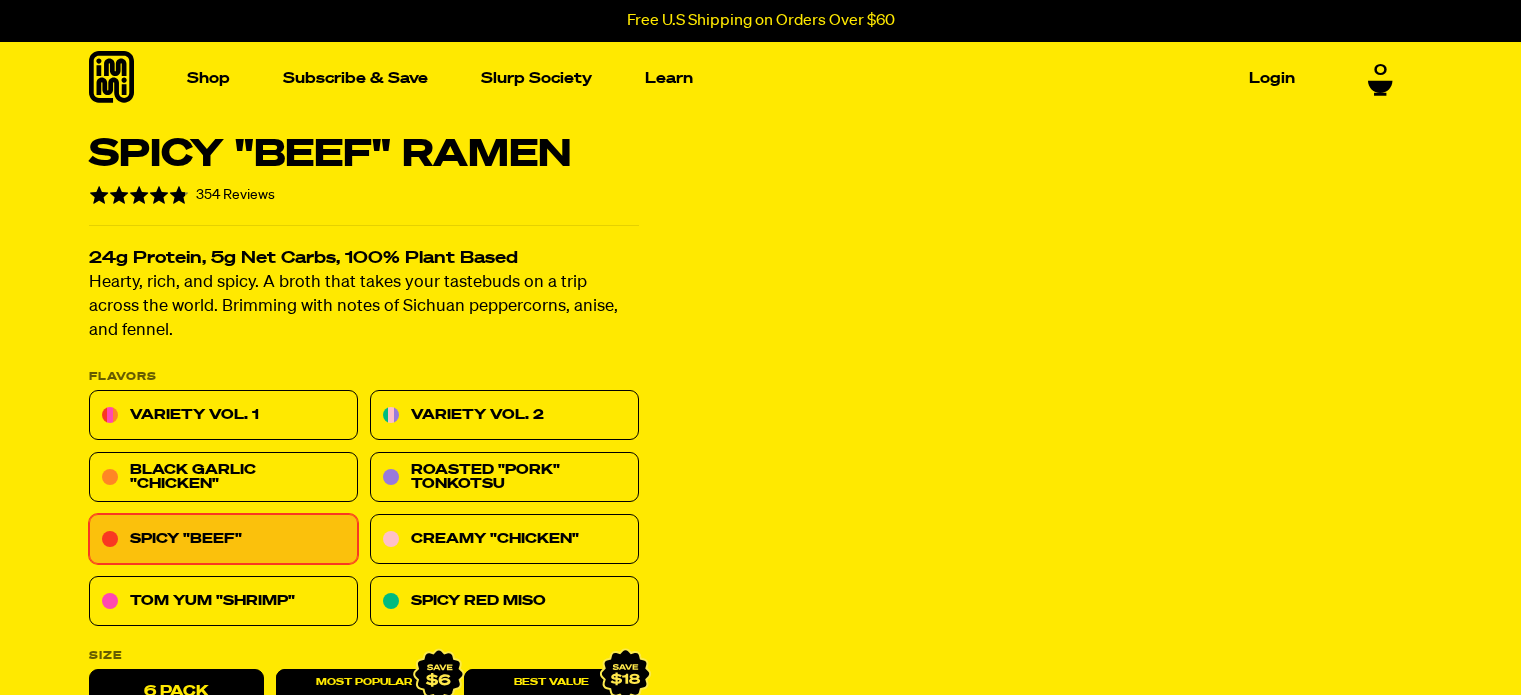 scroll, scrollTop: 0, scrollLeft: 0, axis: both 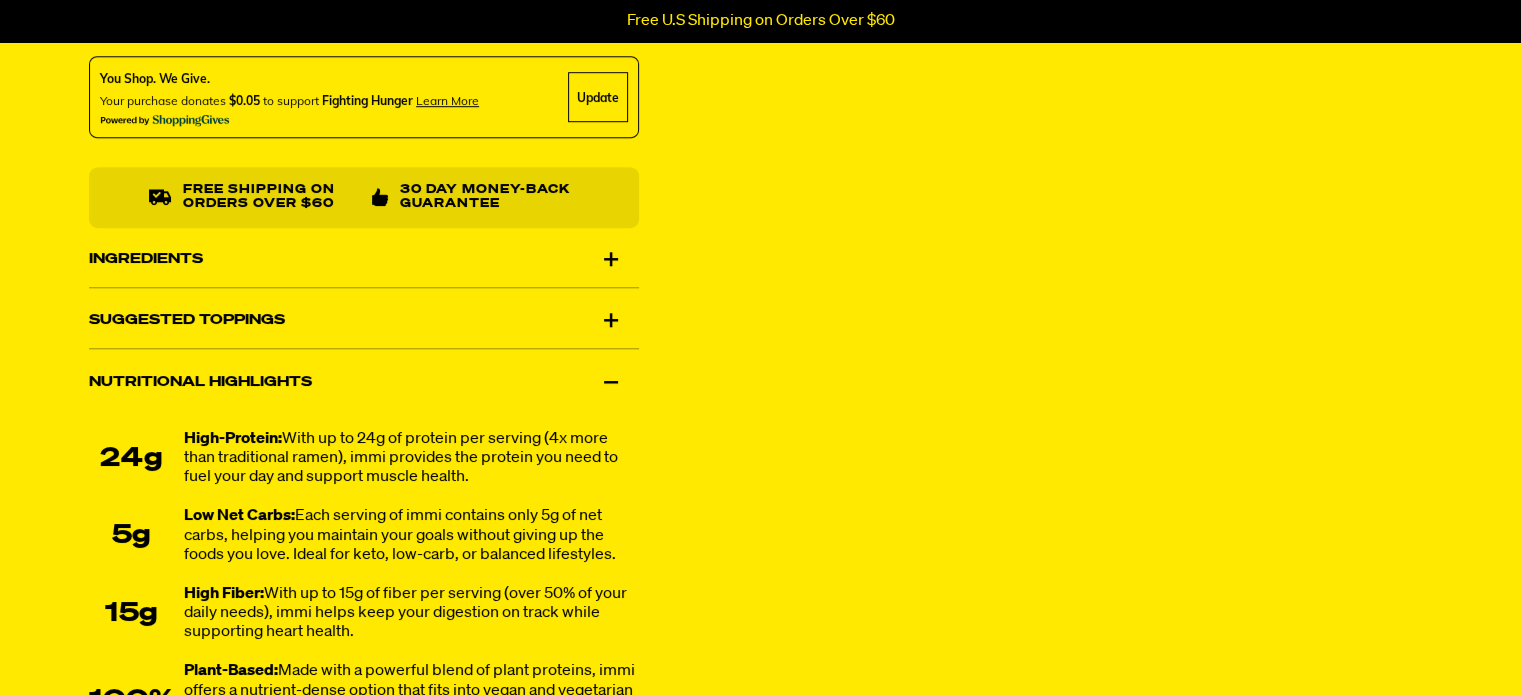 drag, startPoint x: 785, startPoint y: 419, endPoint x: 631, endPoint y: 357, distance: 166.01205 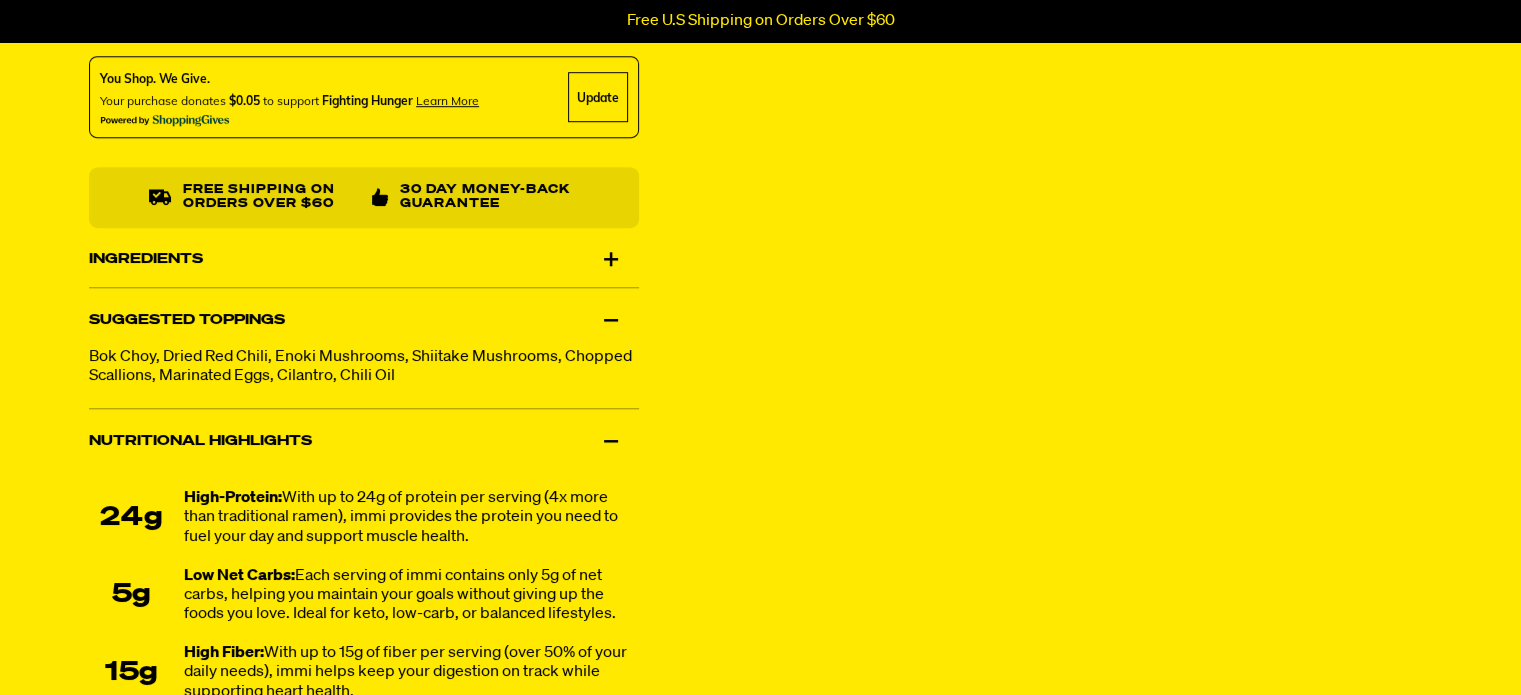 click on "Ingredients" at bounding box center (364, 259) 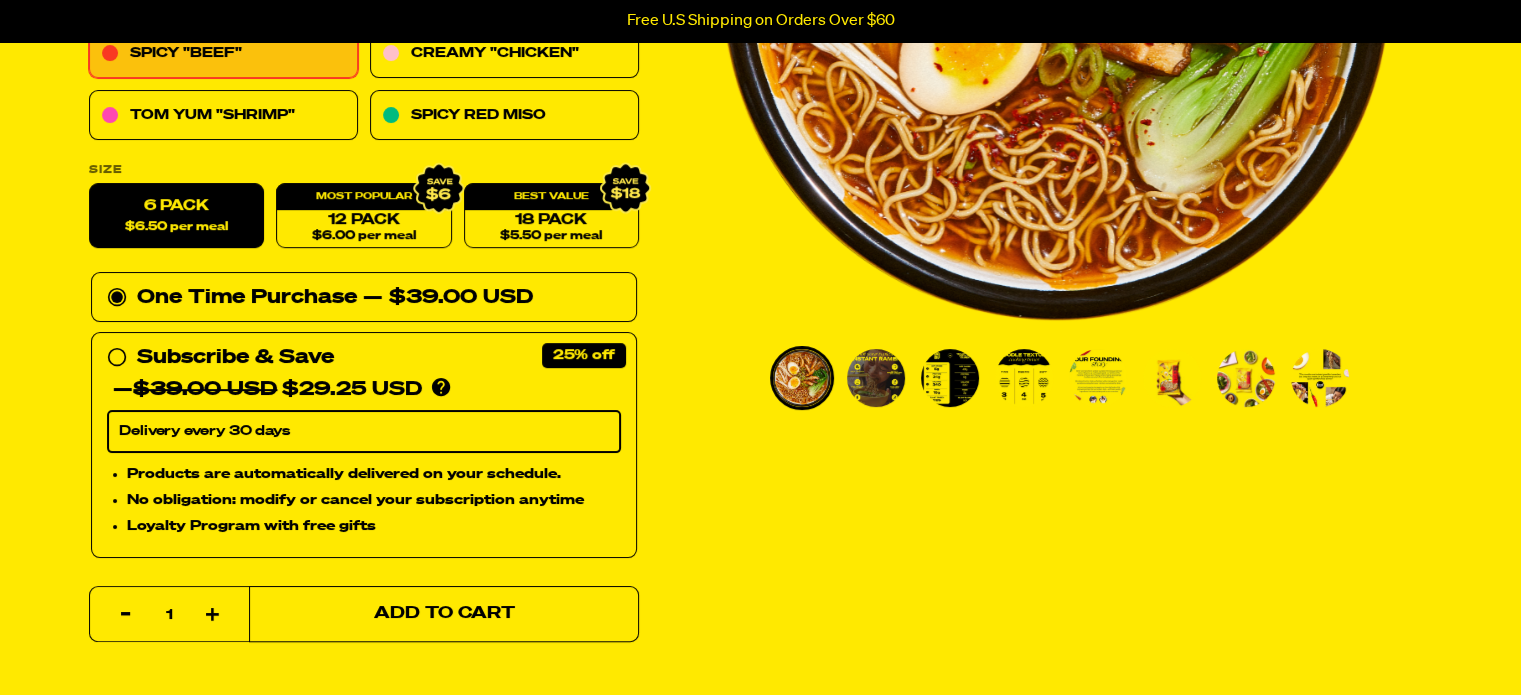 scroll, scrollTop: 200, scrollLeft: 0, axis: vertical 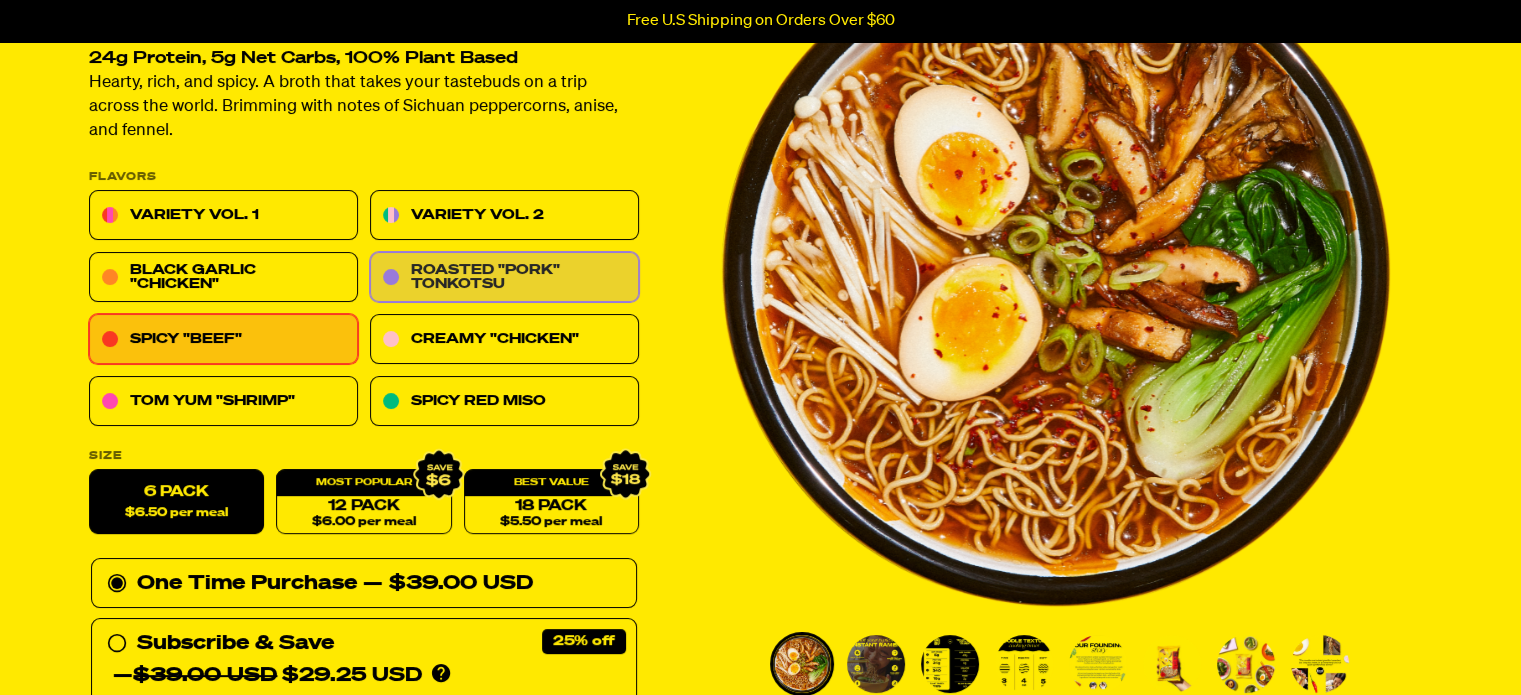 click on "Roasted "Pork" Tonkotsu" at bounding box center (504, 278) 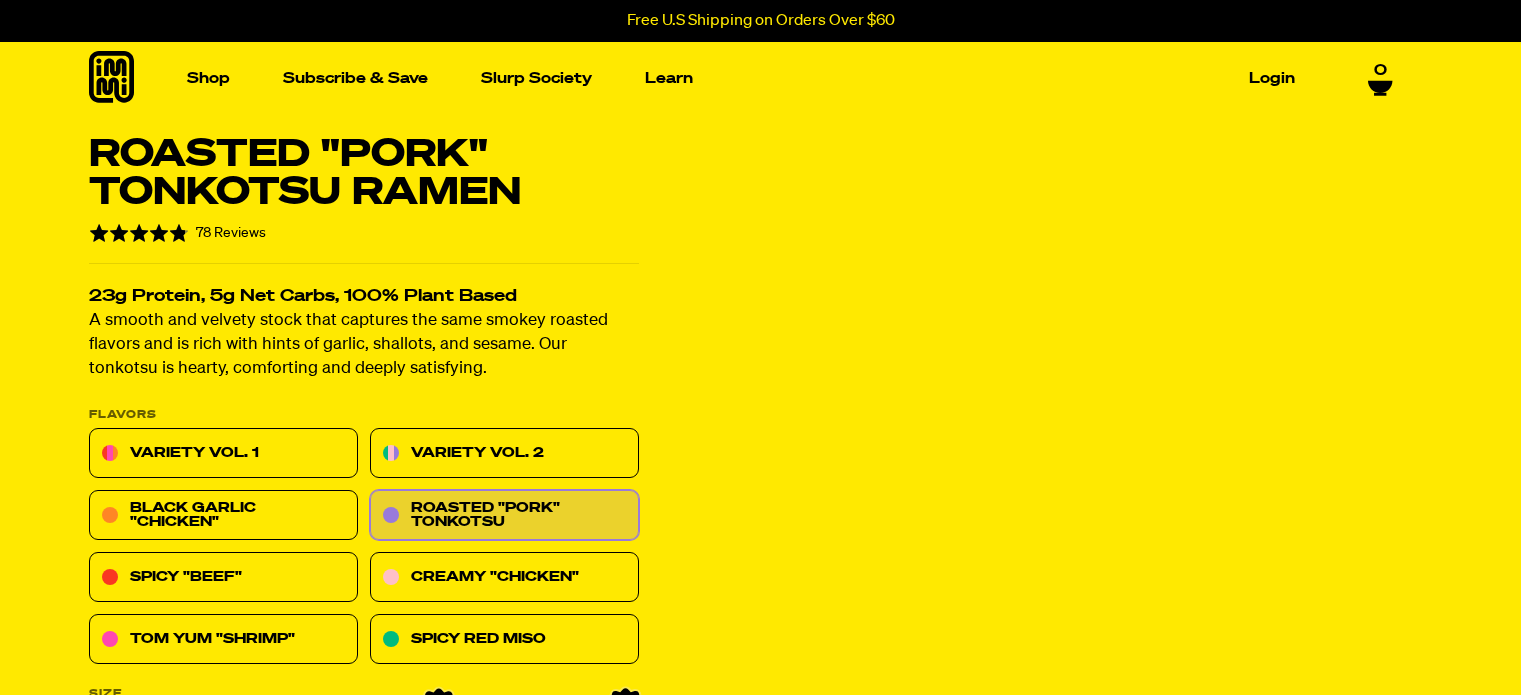 scroll, scrollTop: 0, scrollLeft: 0, axis: both 